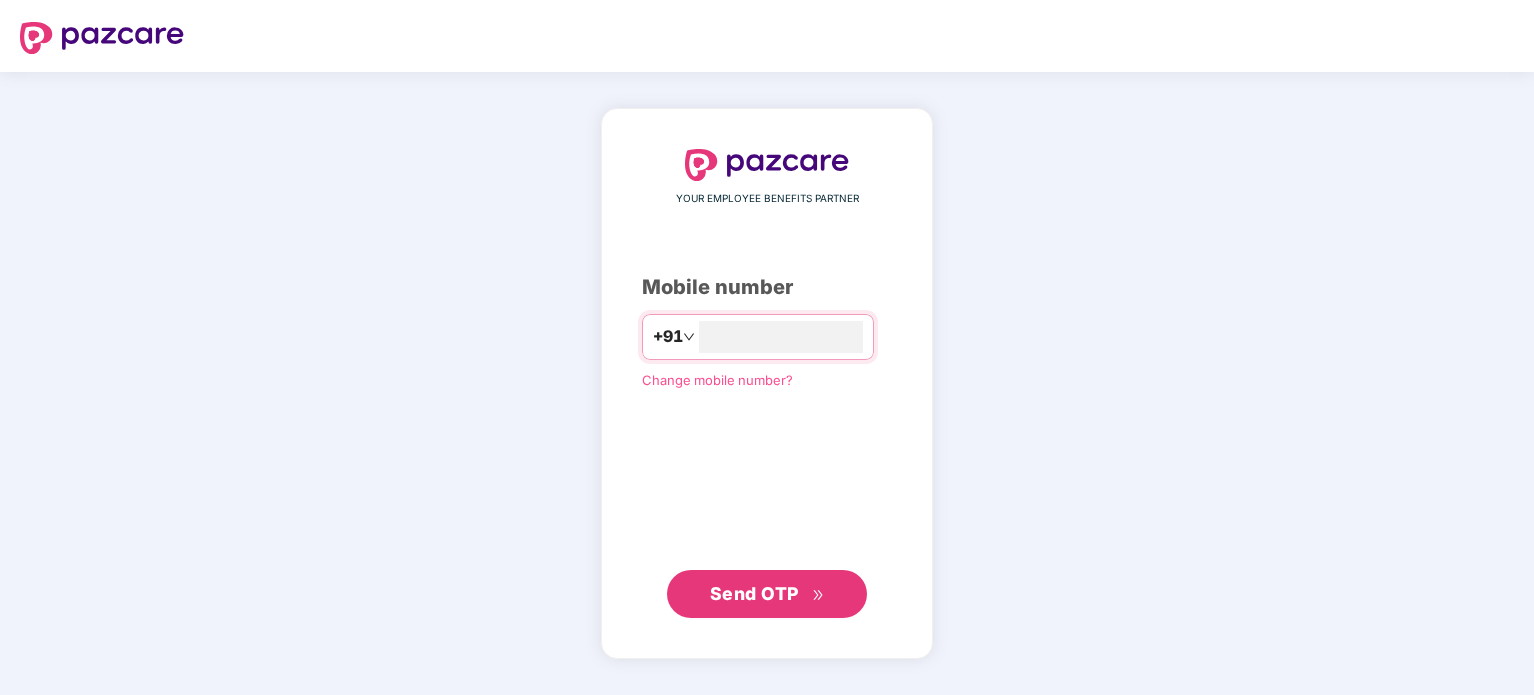 scroll, scrollTop: 0, scrollLeft: 0, axis: both 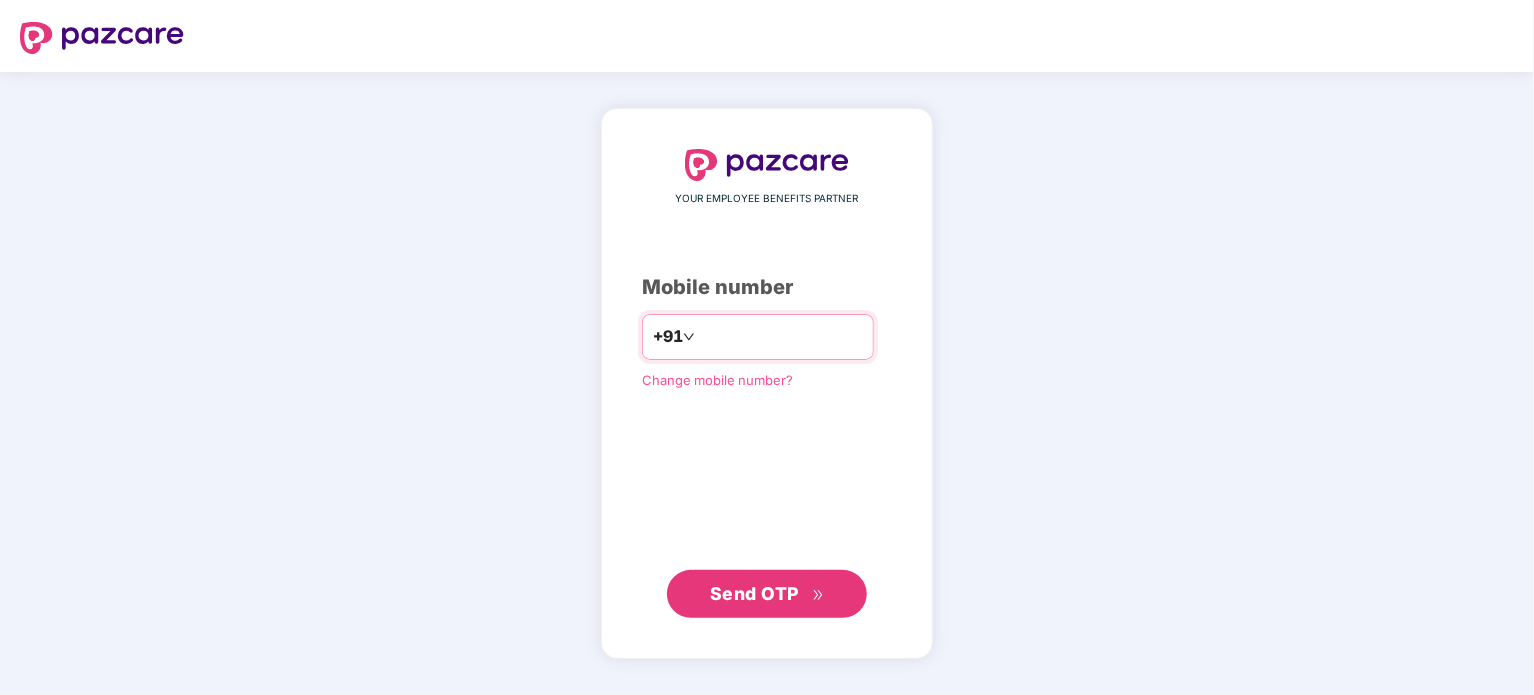 click at bounding box center [781, 337] 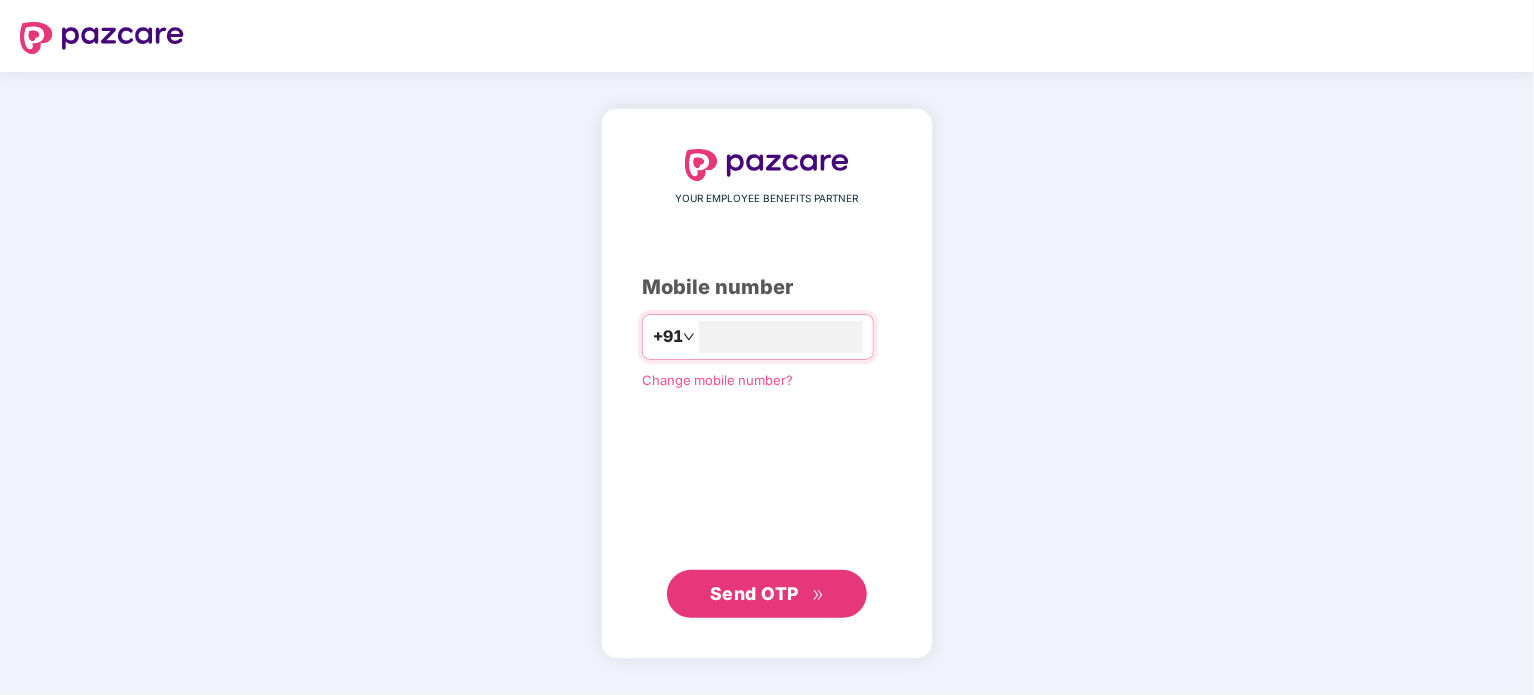 type on "**********" 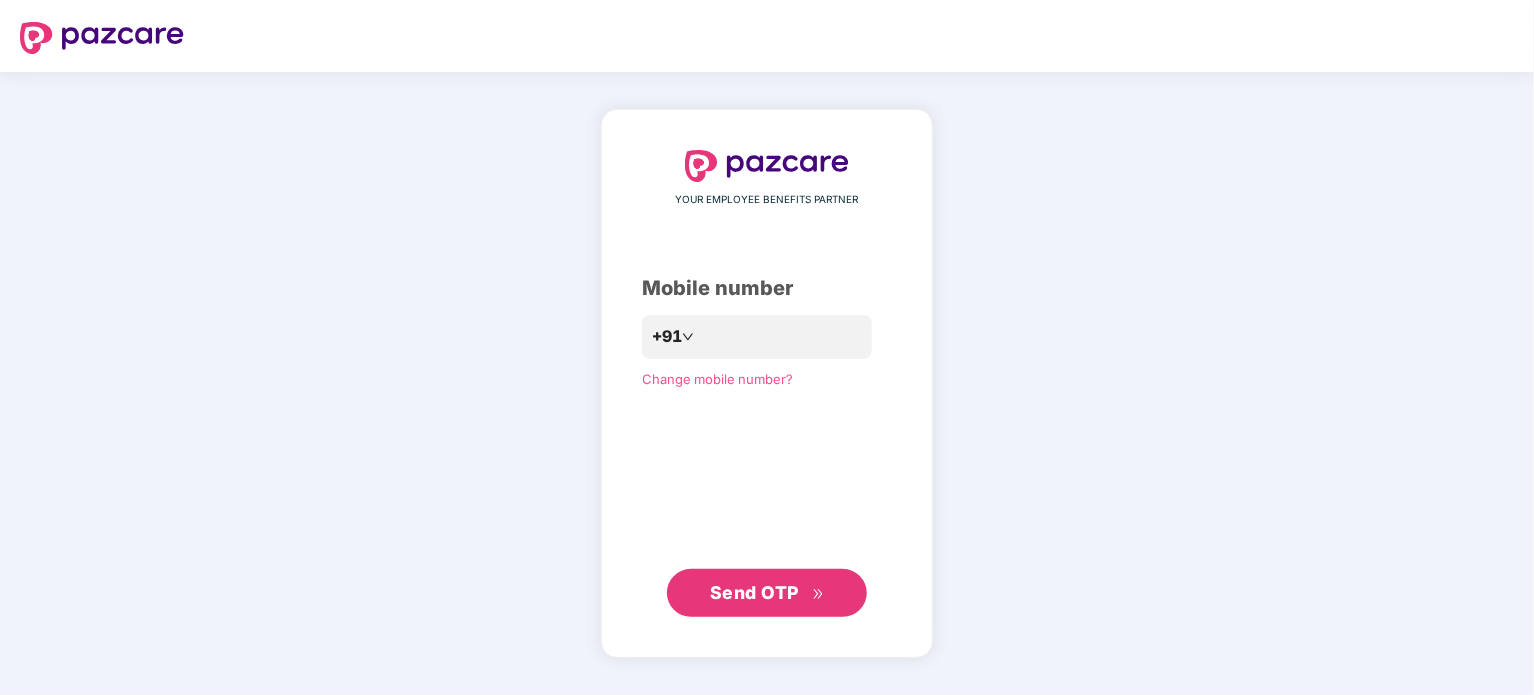 click on "Send OTP" at bounding box center [767, 593] 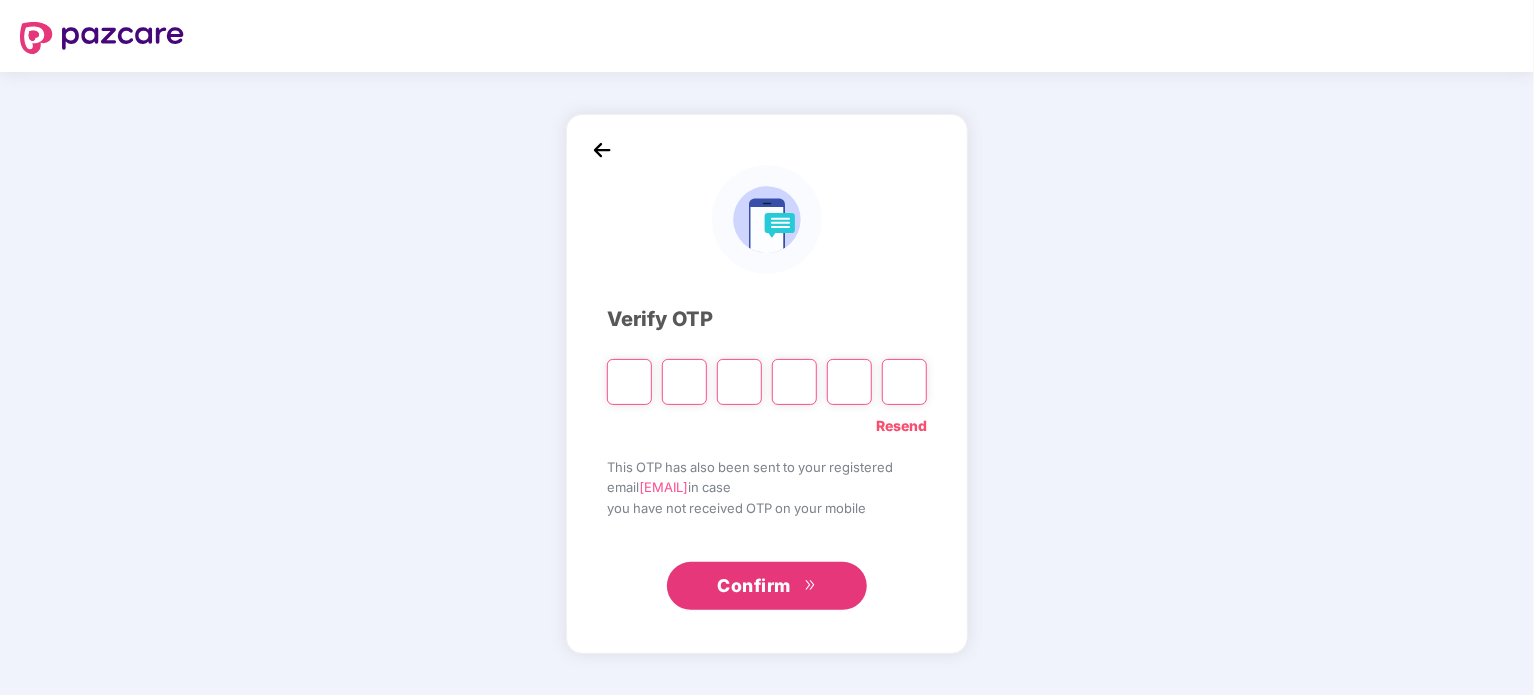type on "*" 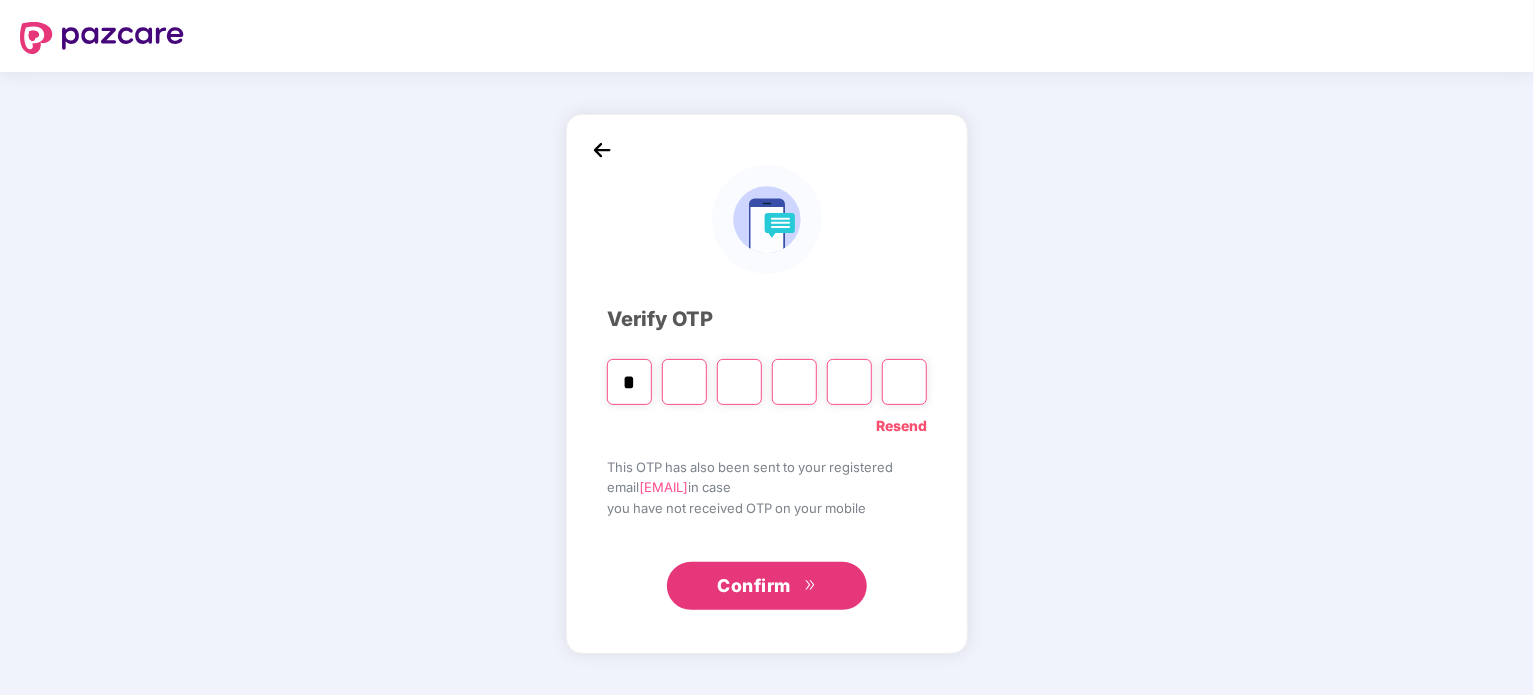 type on "*" 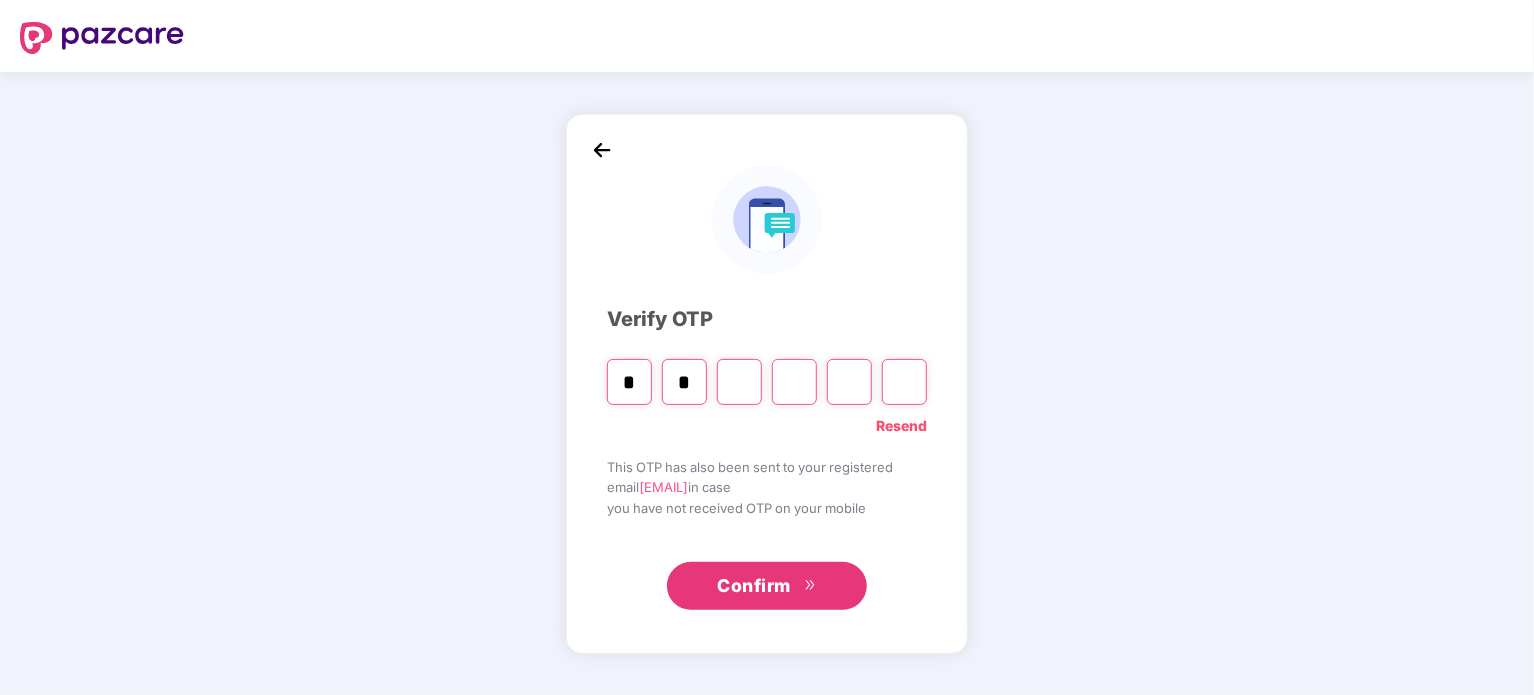 type on "*" 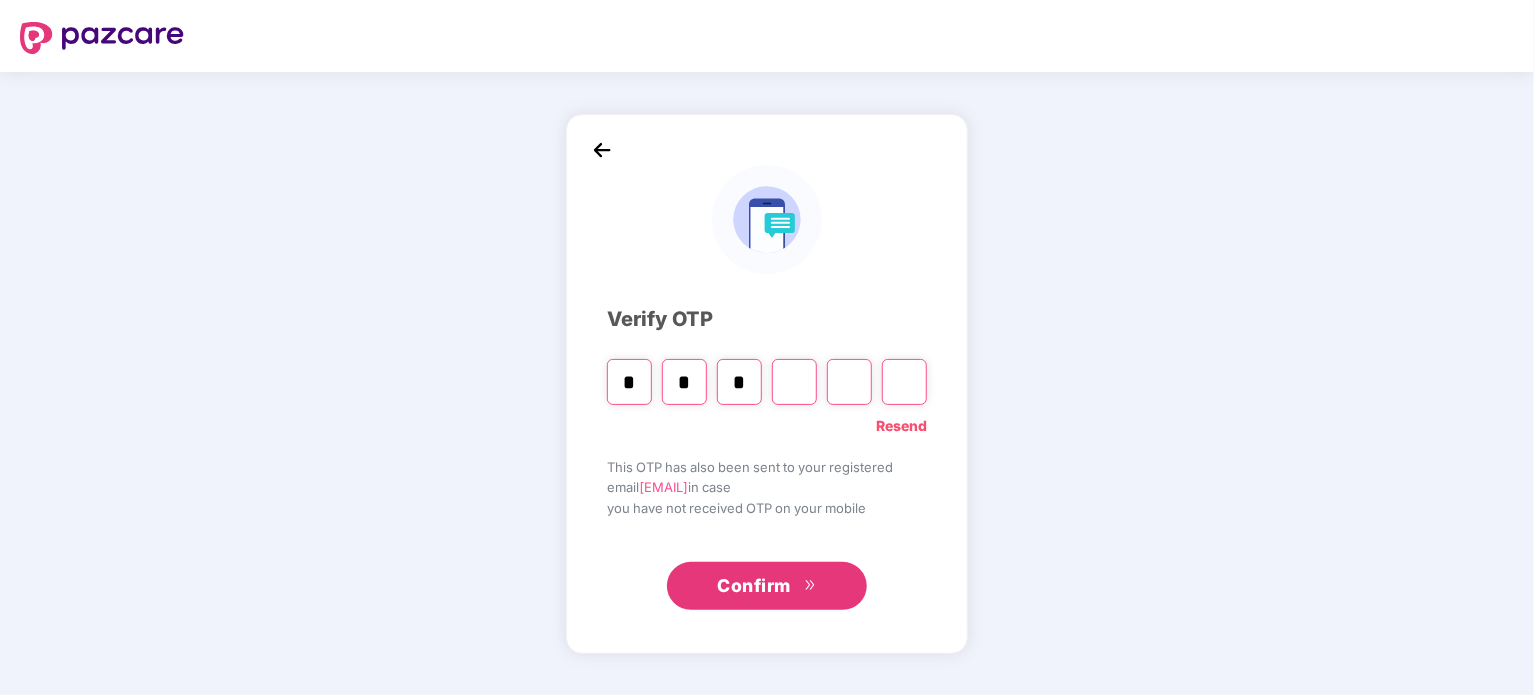 type on "*" 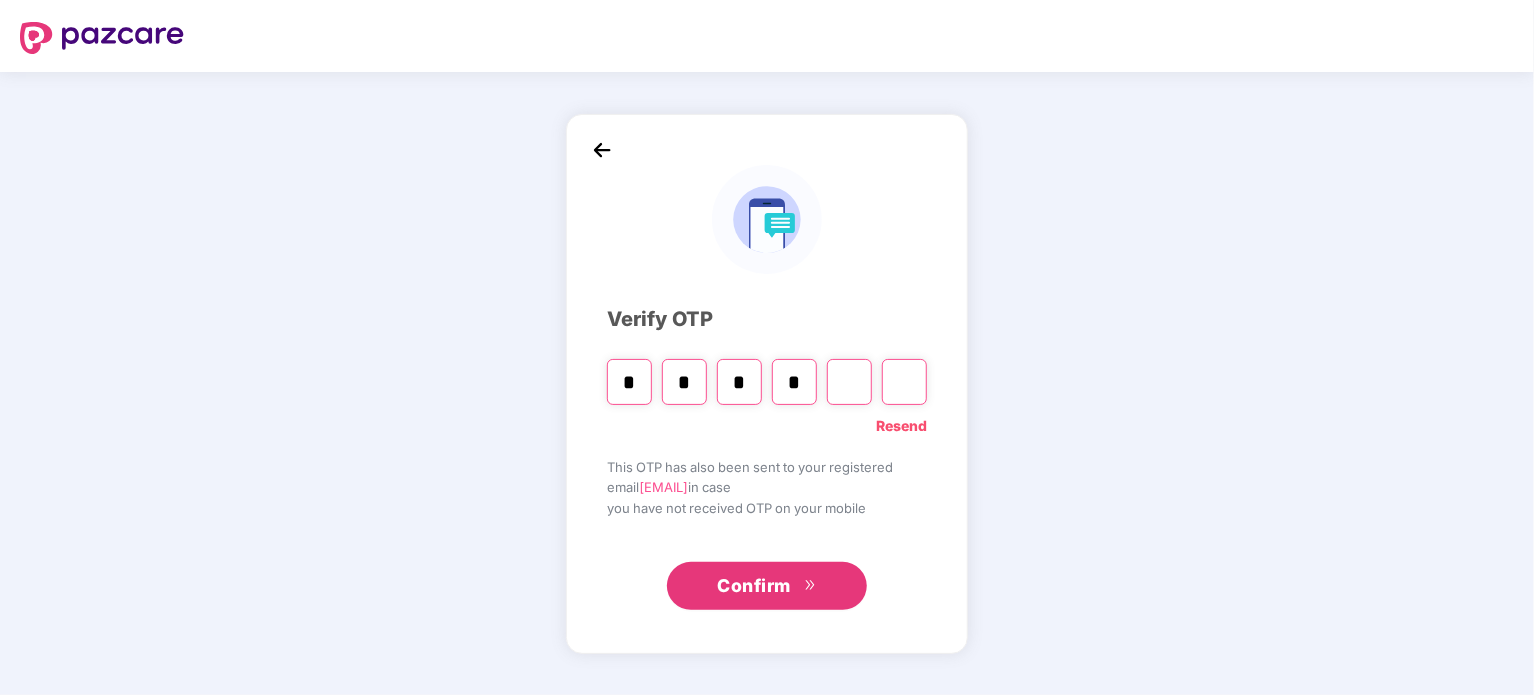 type on "*" 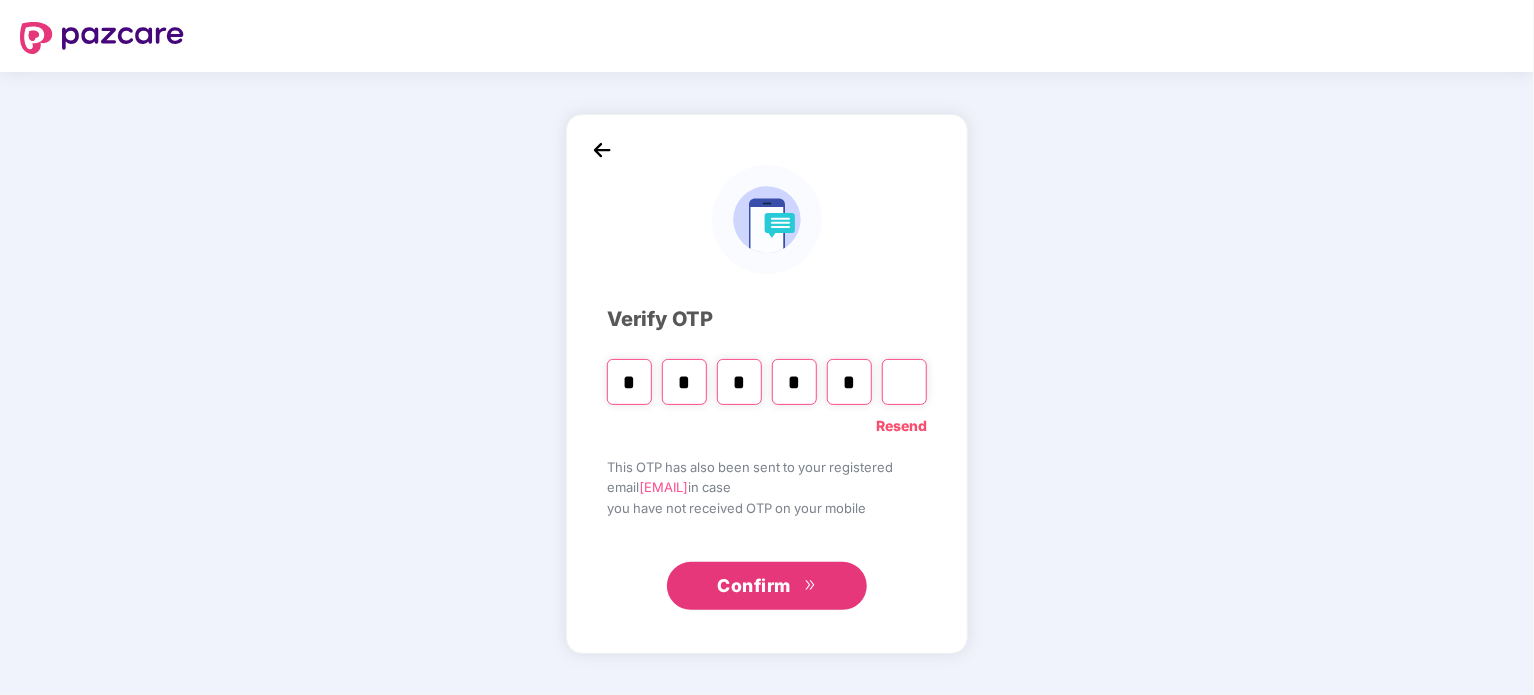 type on "*" 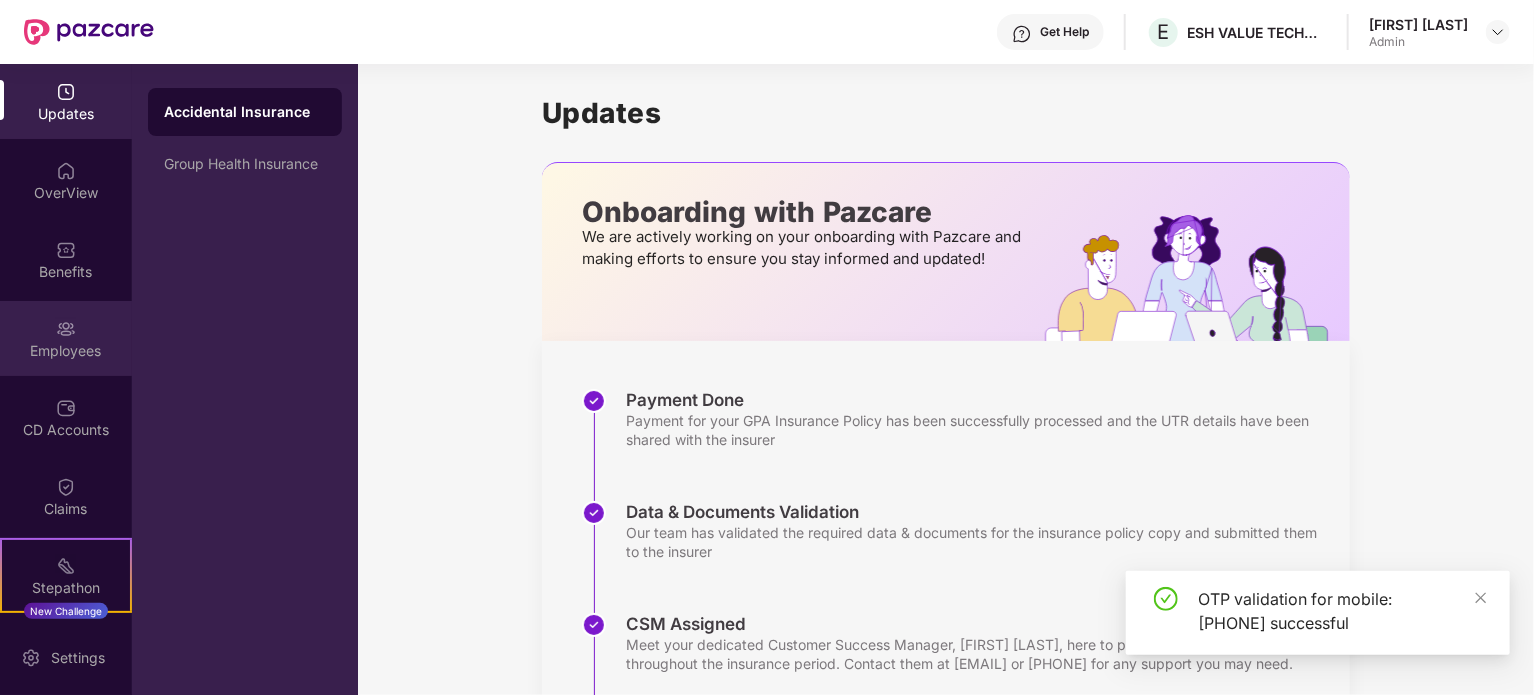 click at bounding box center [66, 329] 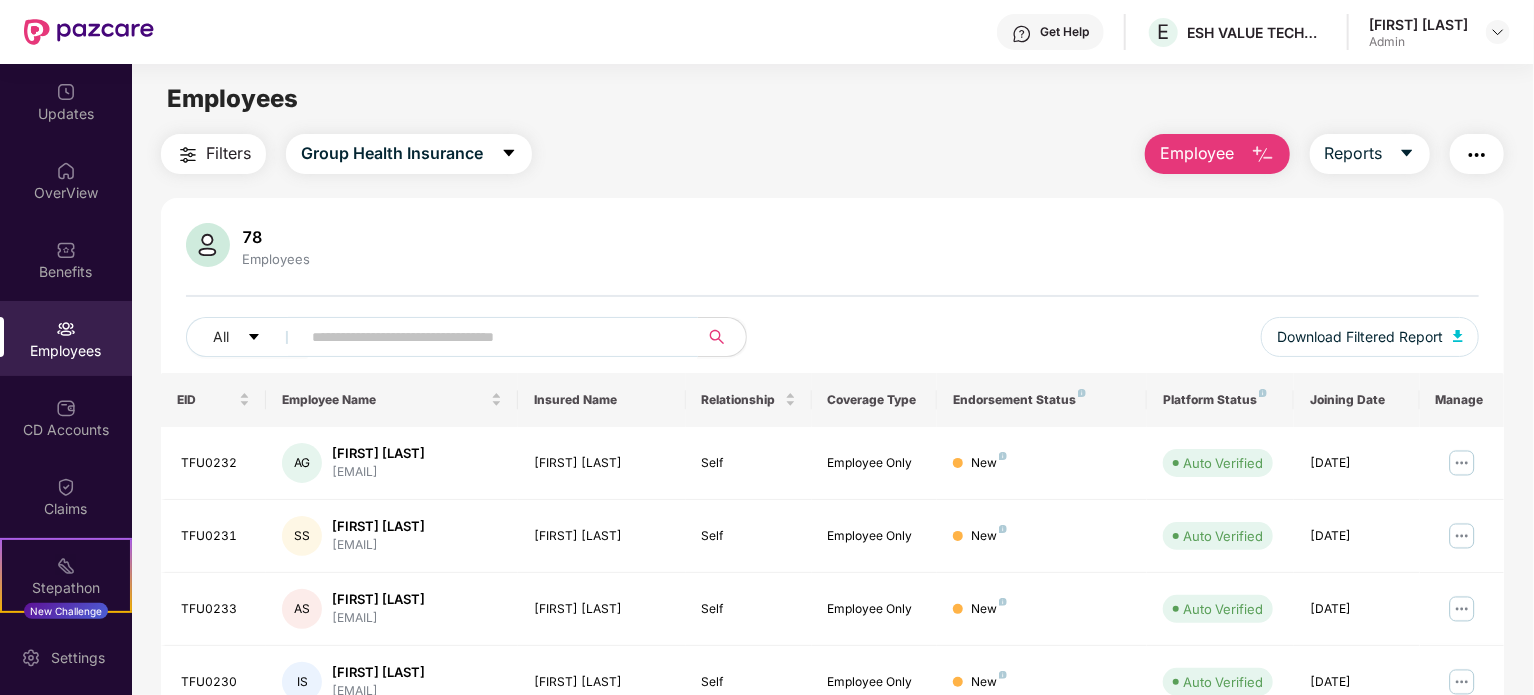 click at bounding box center [491, 337] 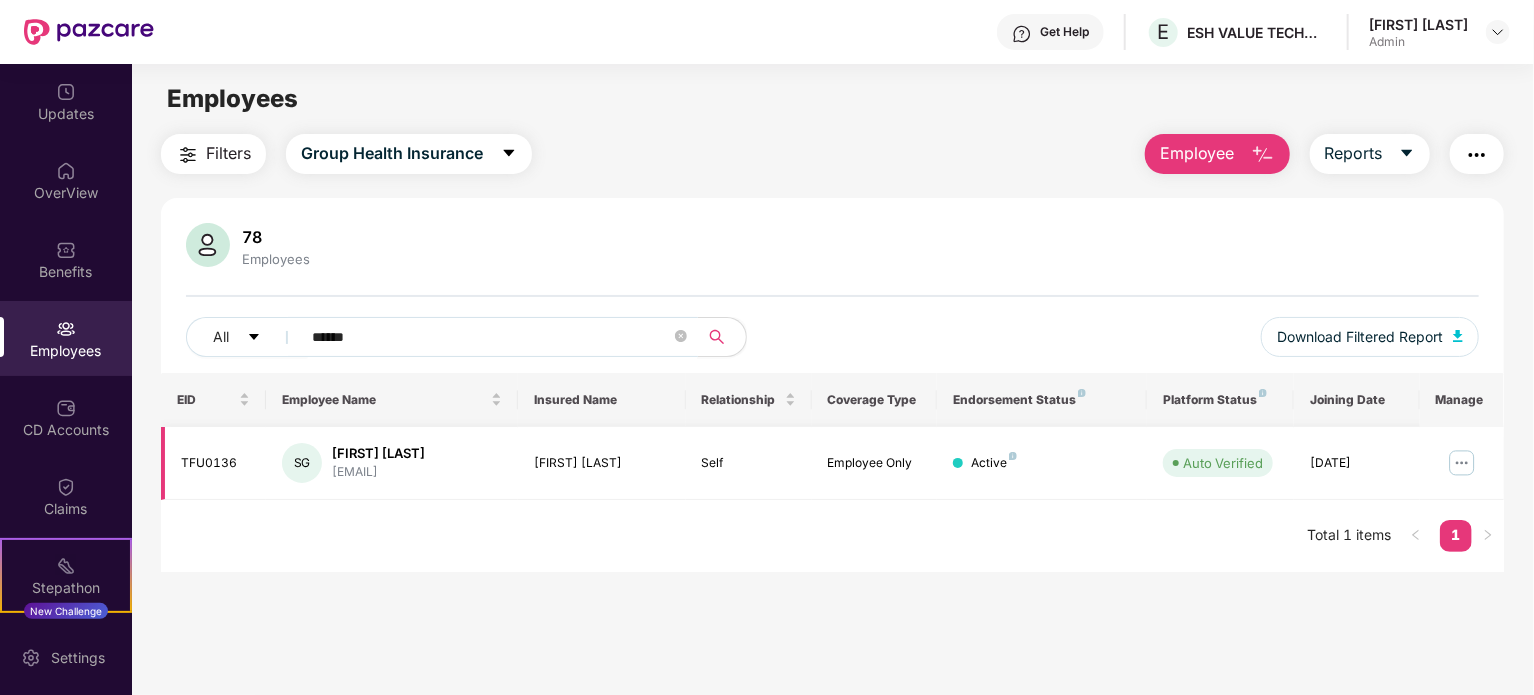 type on "******" 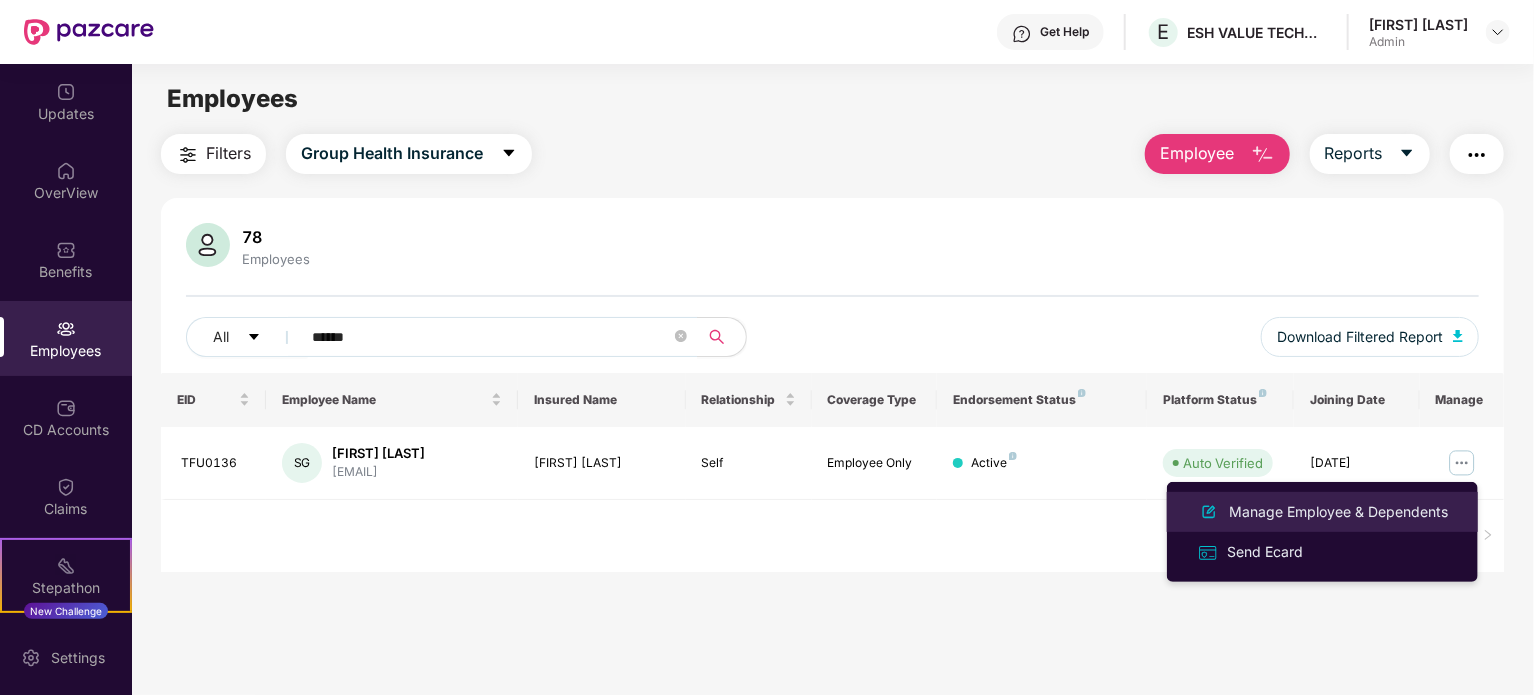 click on "Manage Employee & Dependents" at bounding box center [1338, 512] 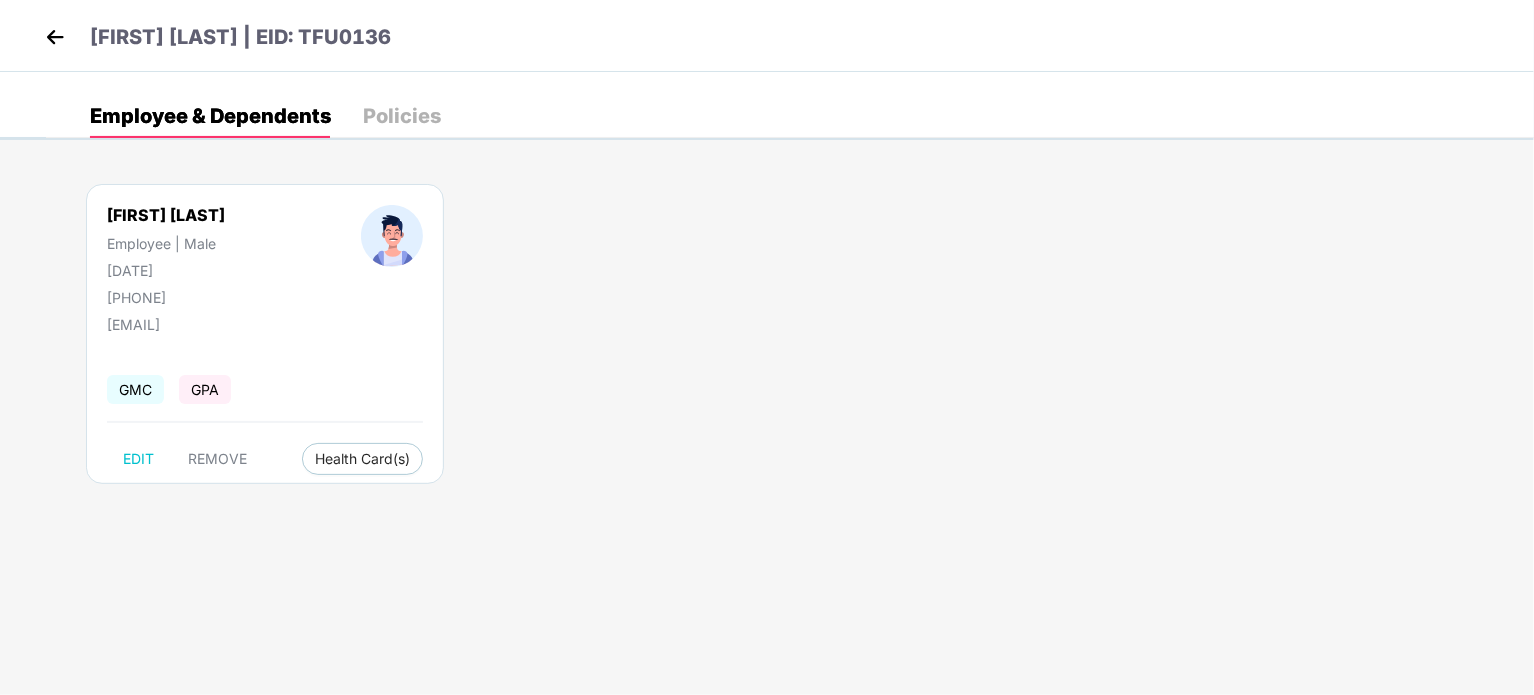 click on "[DATE]" at bounding box center [166, 270] 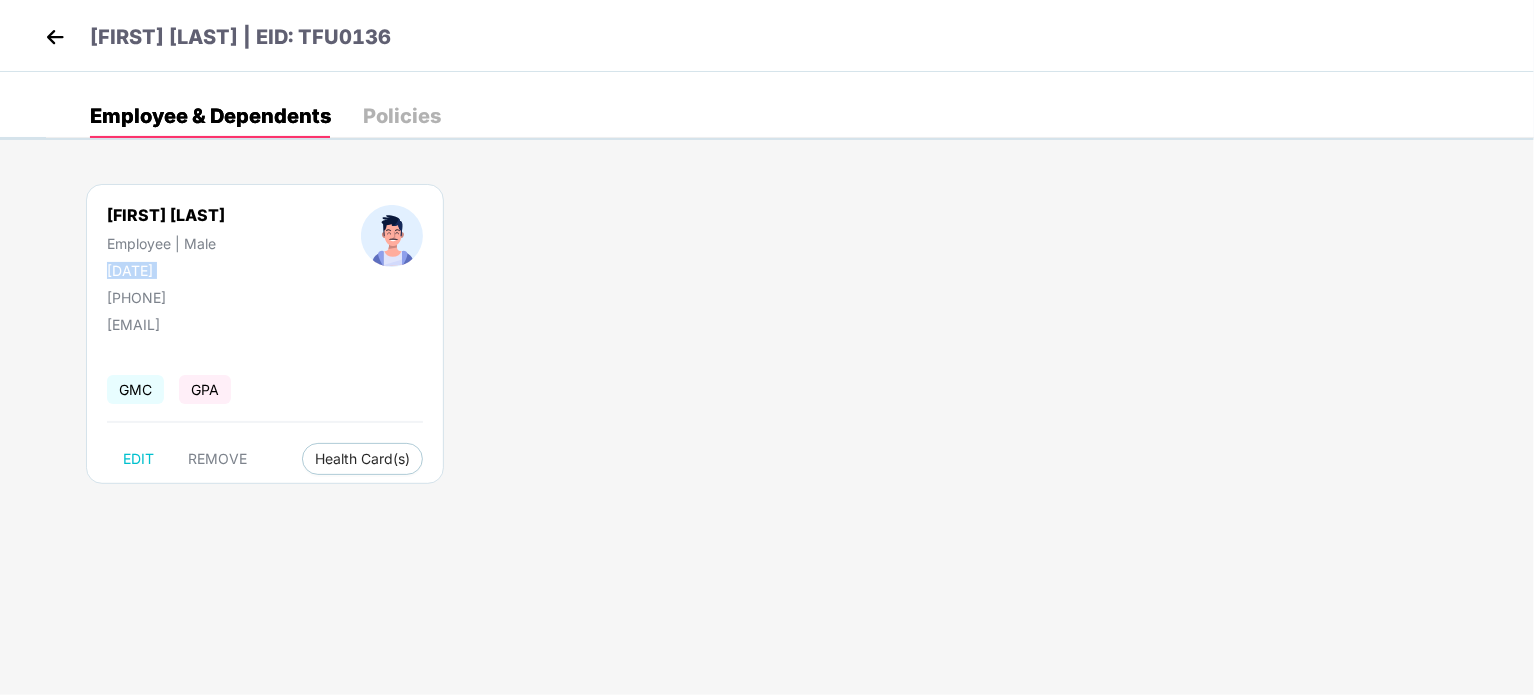 click on "[DATE]" at bounding box center [166, 270] 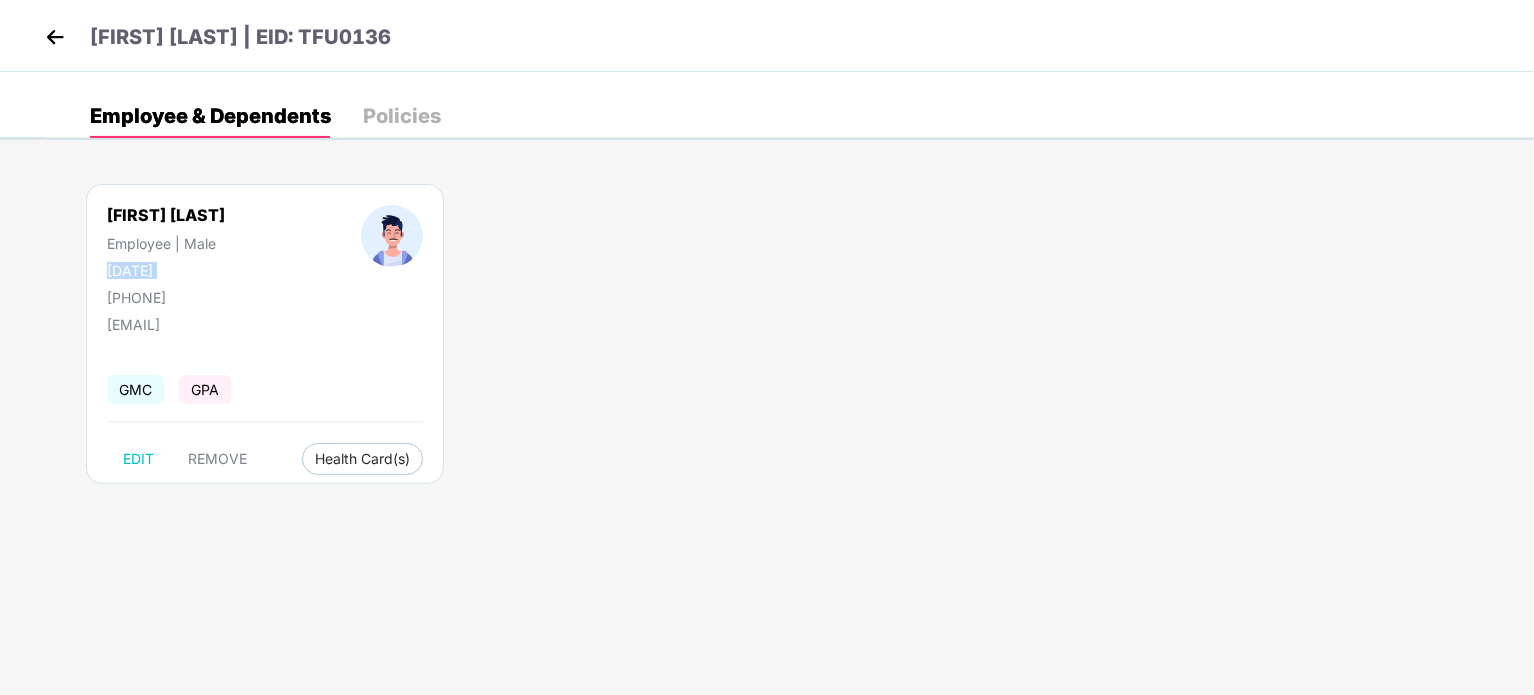 click at bounding box center [55, 37] 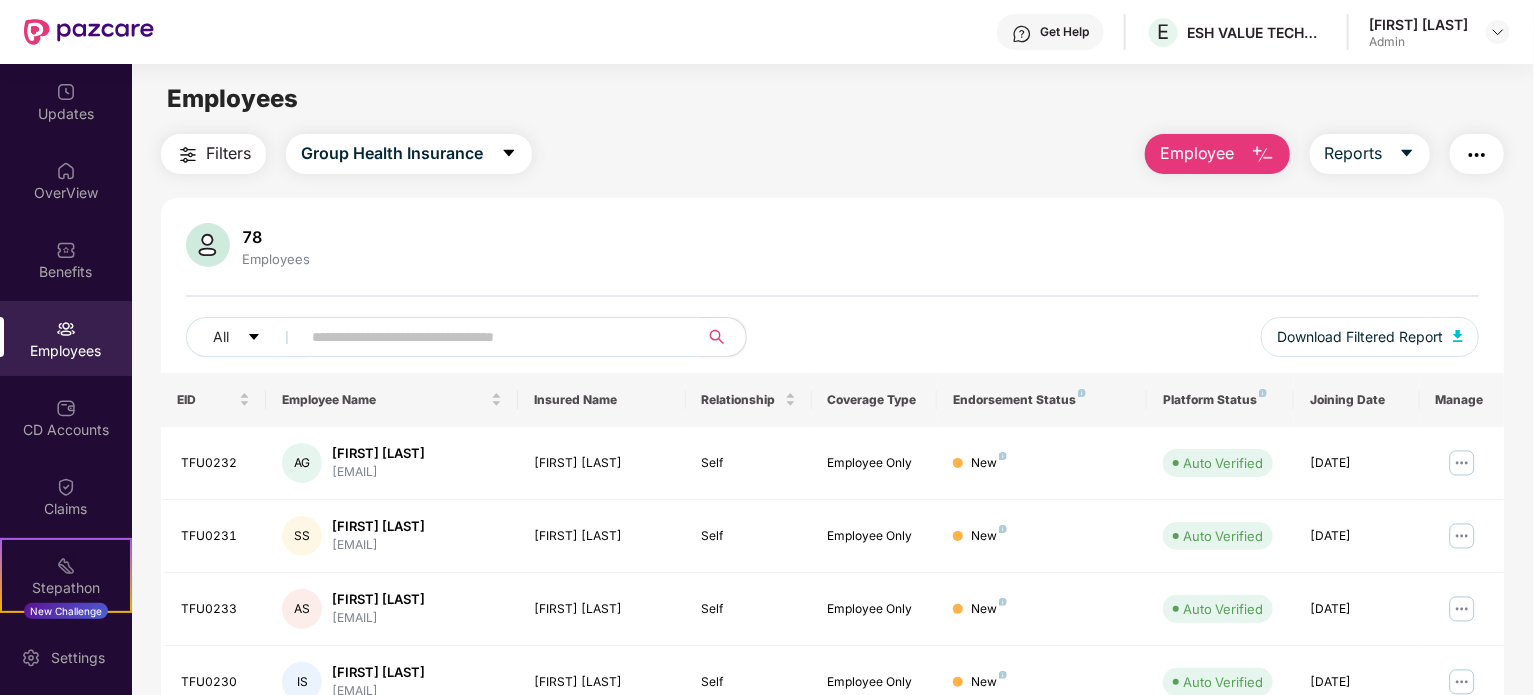 click at bounding box center (491, 337) 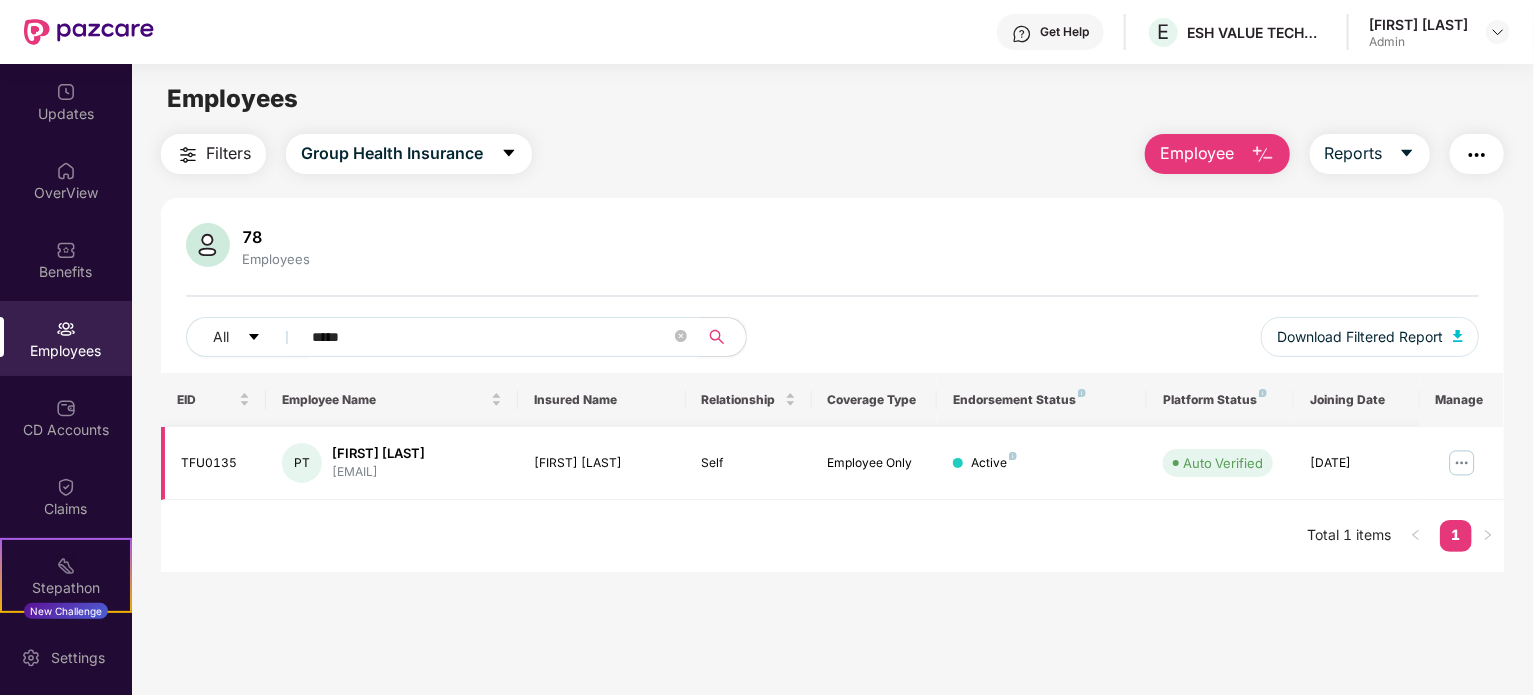 type on "*****" 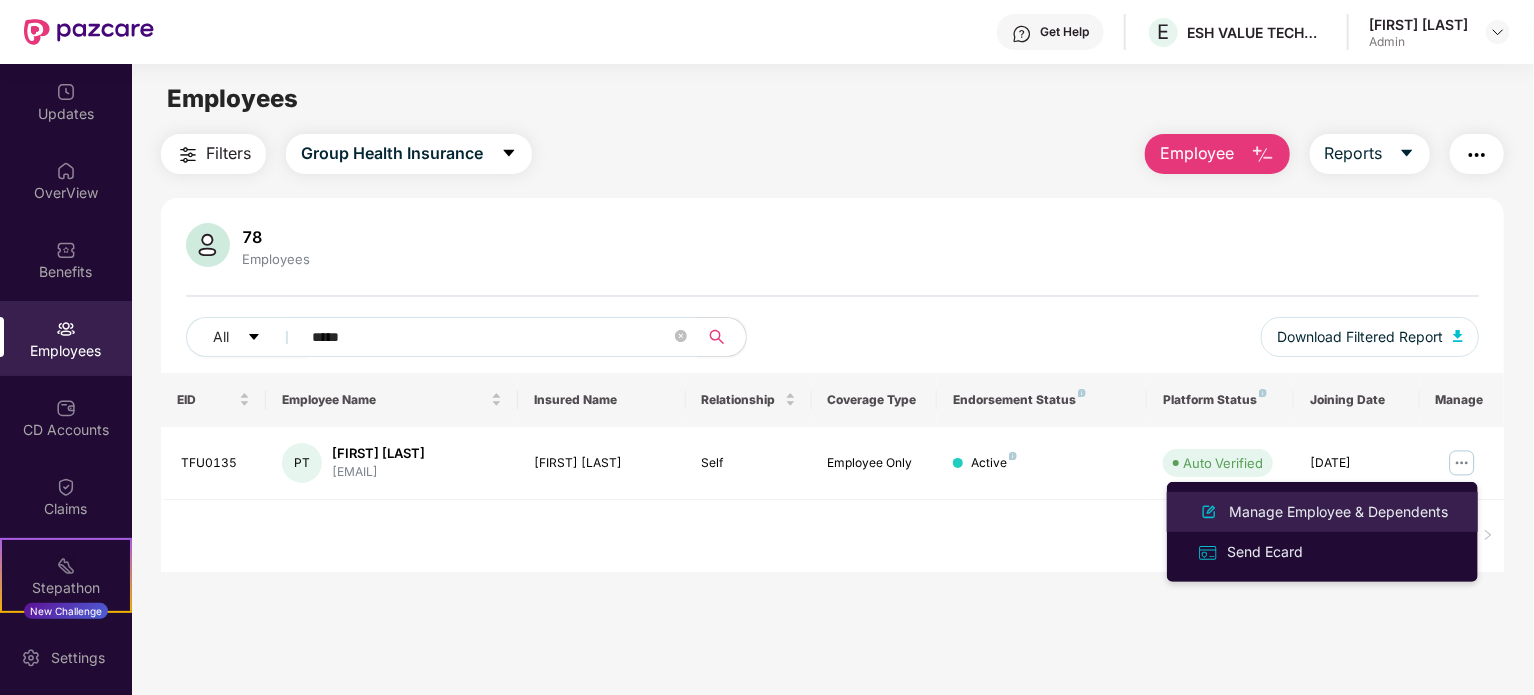 click on "Manage Employee & Dependents" at bounding box center [1338, 512] 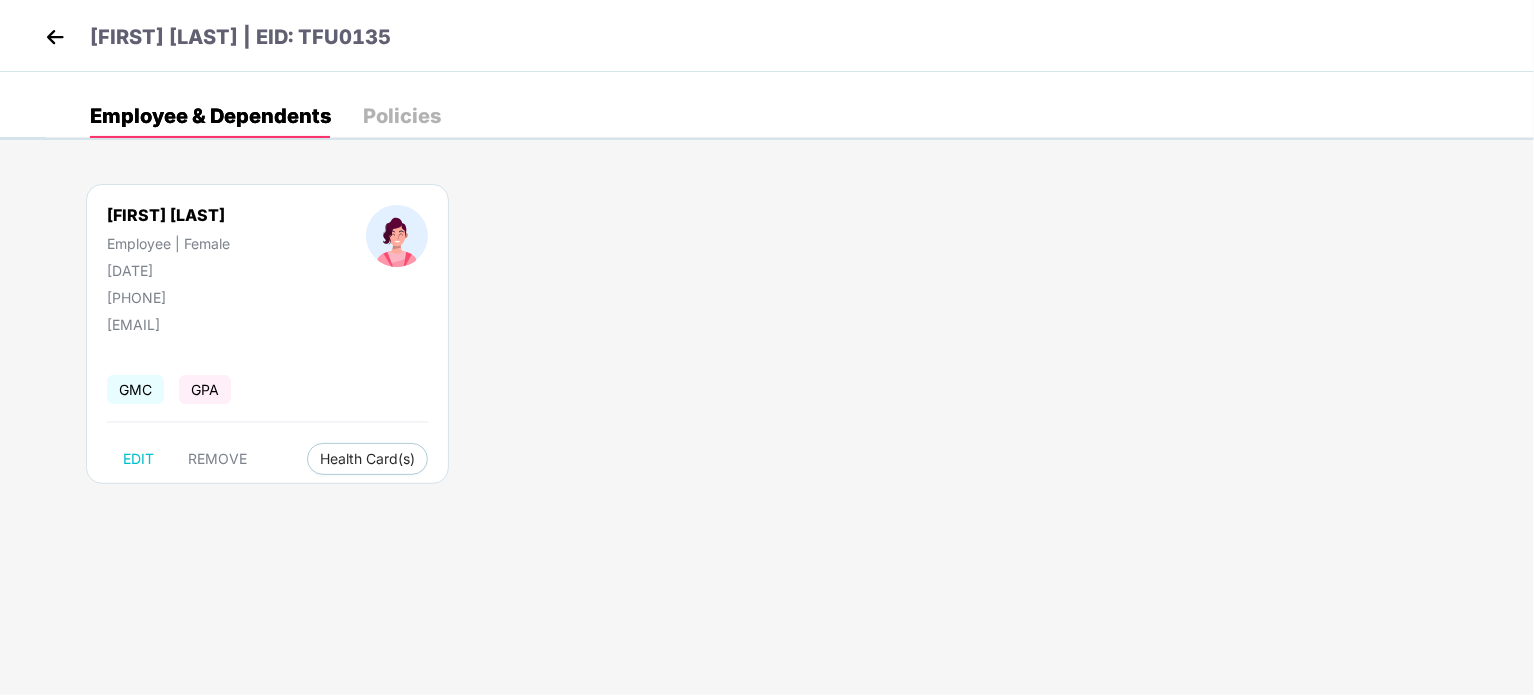 click at bounding box center [55, 37] 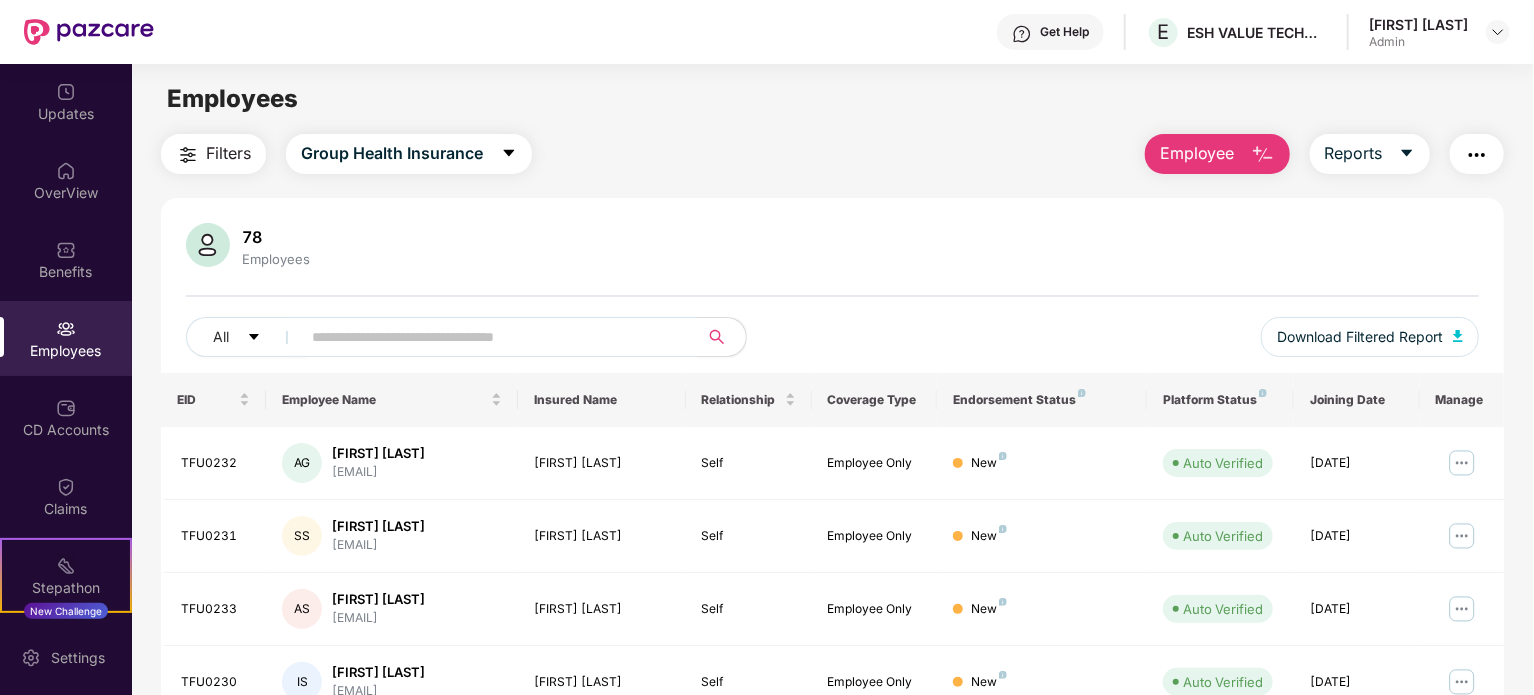 click on "All Download Filtered Report" at bounding box center (832, 345) 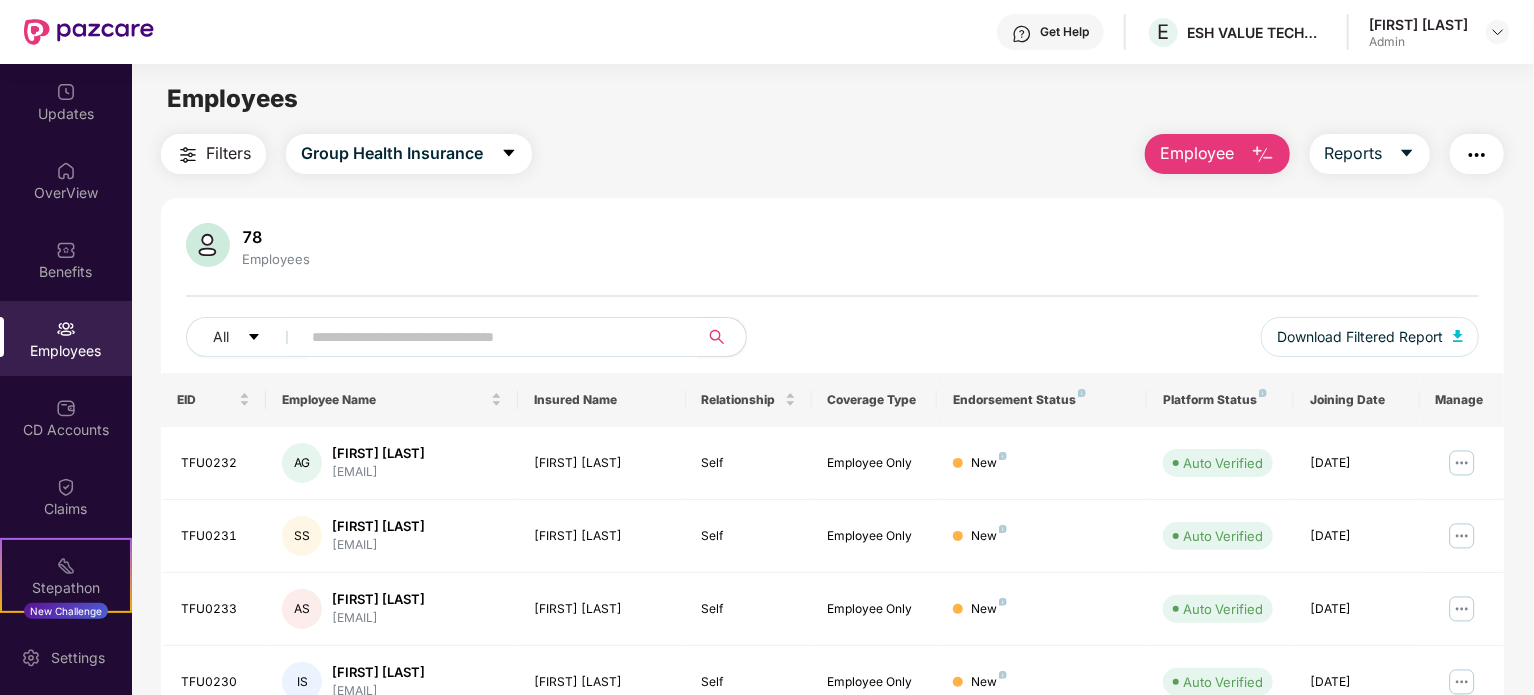 click at bounding box center (491, 337) 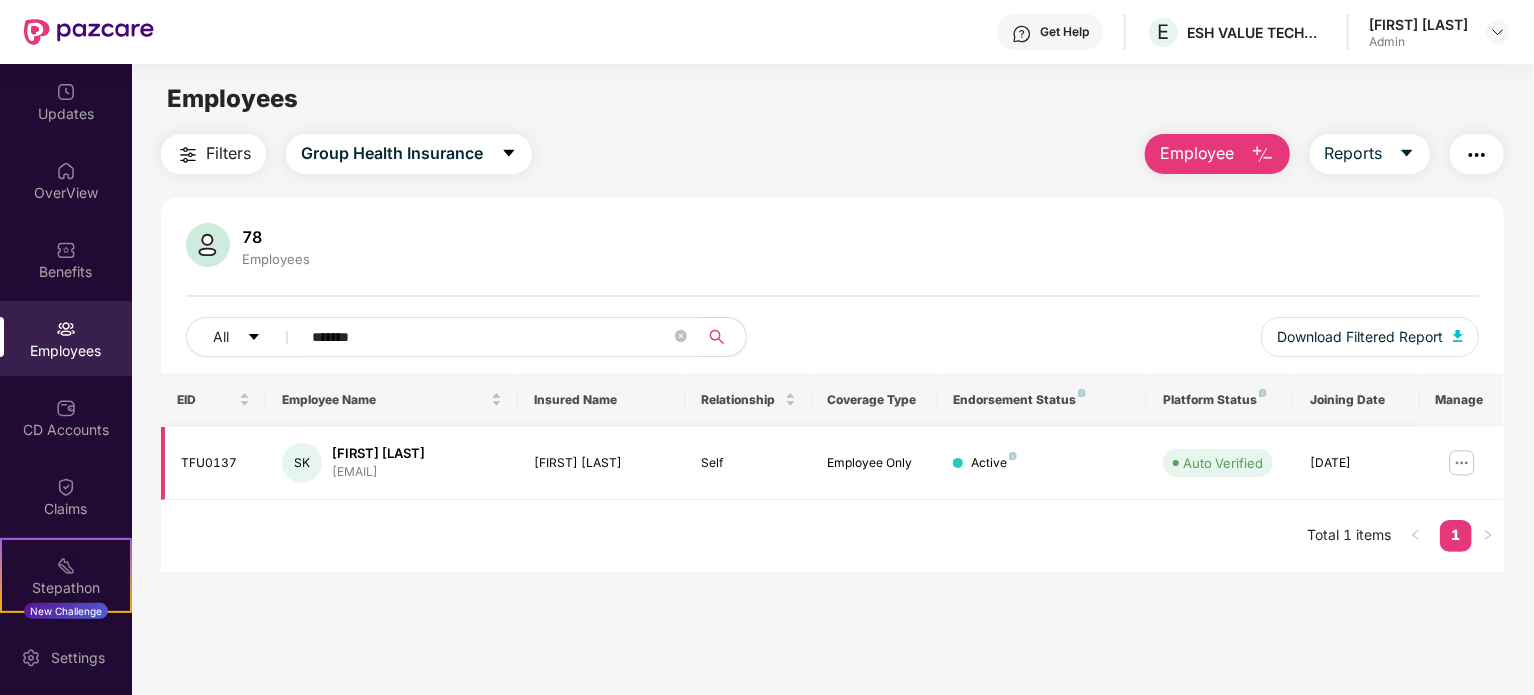 type on "*******" 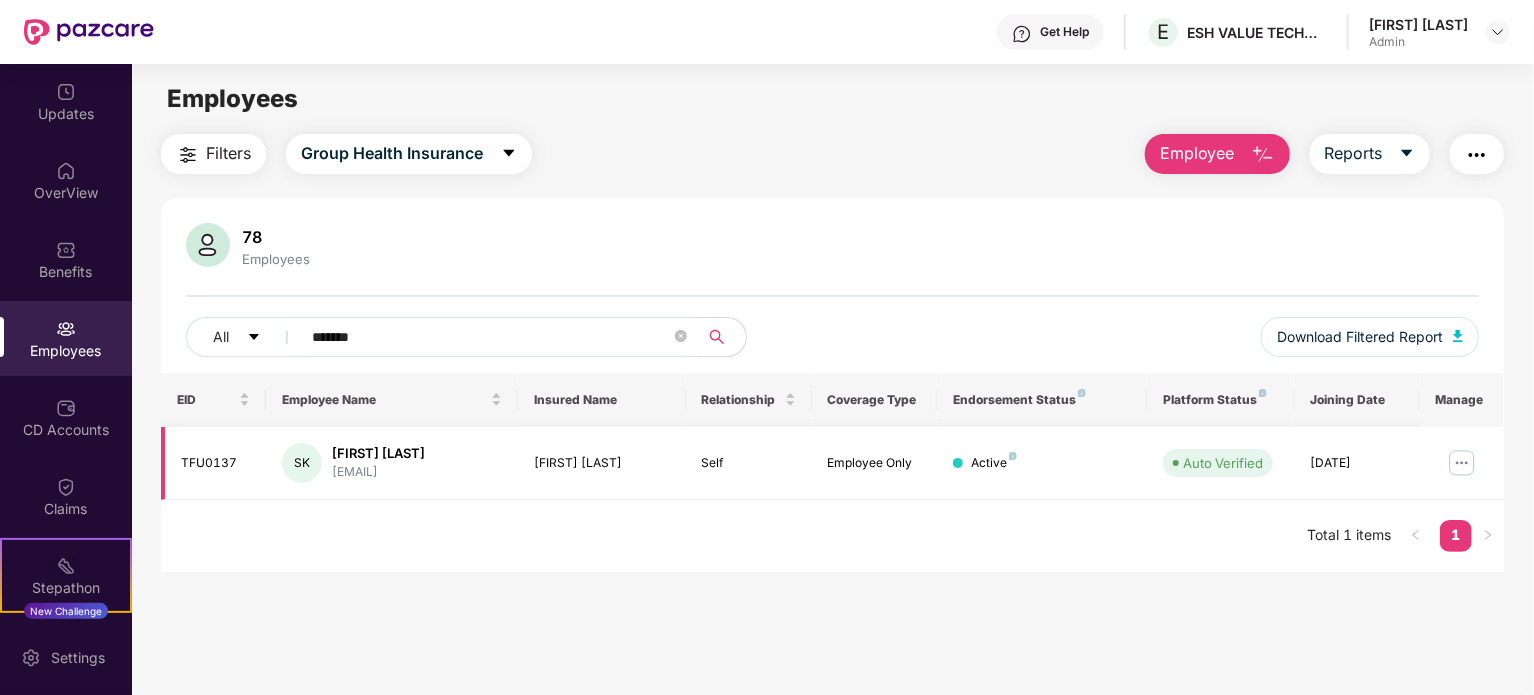 click at bounding box center [1462, 463] 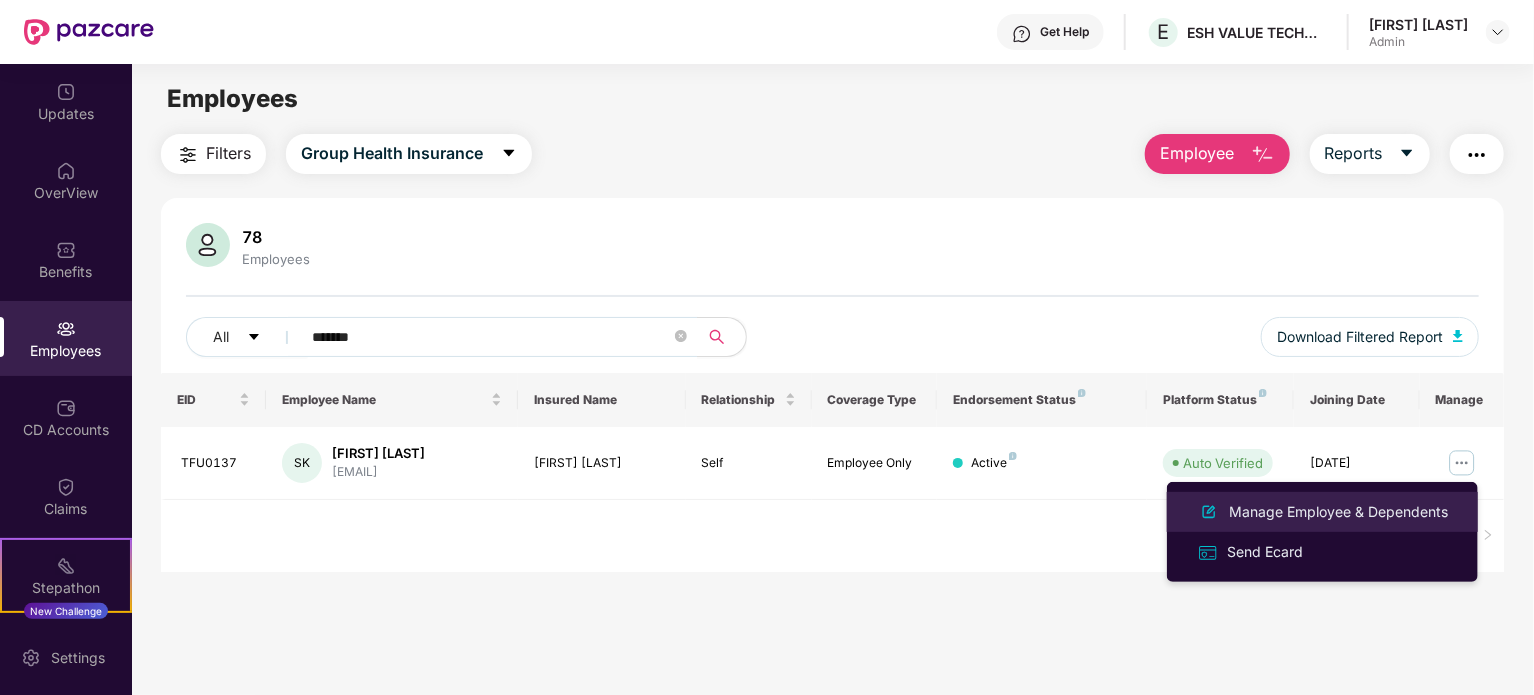 click on "Manage Employee & Dependents" at bounding box center (1338, 512) 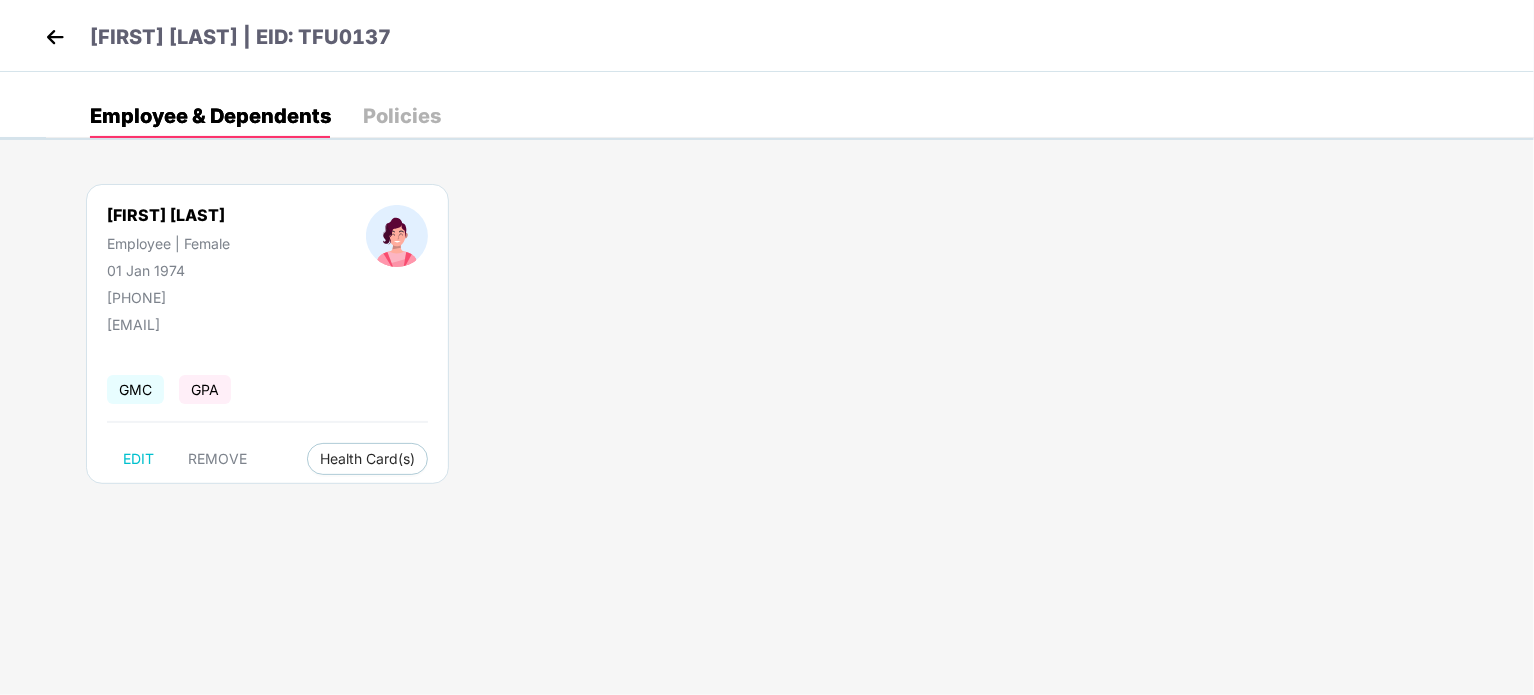 click at bounding box center (55, 37) 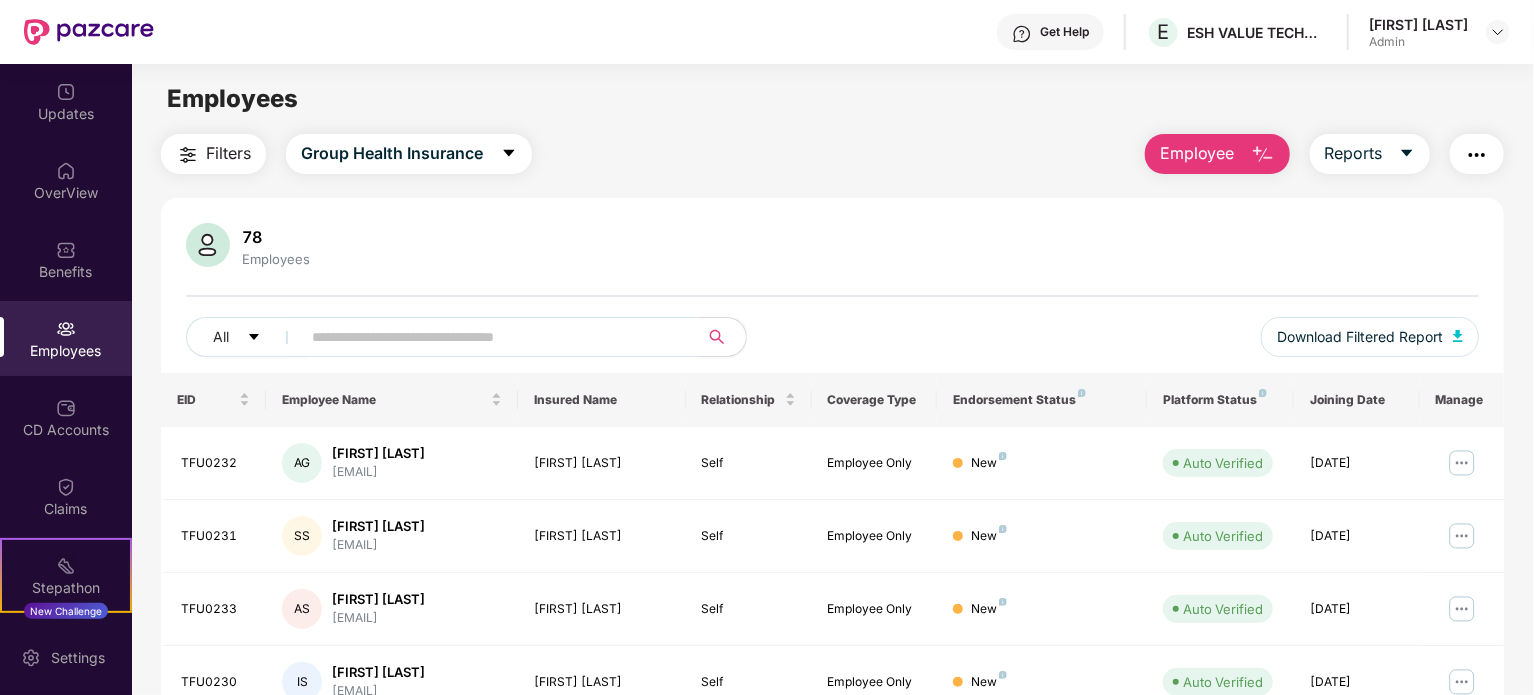 click at bounding box center (491, 337) 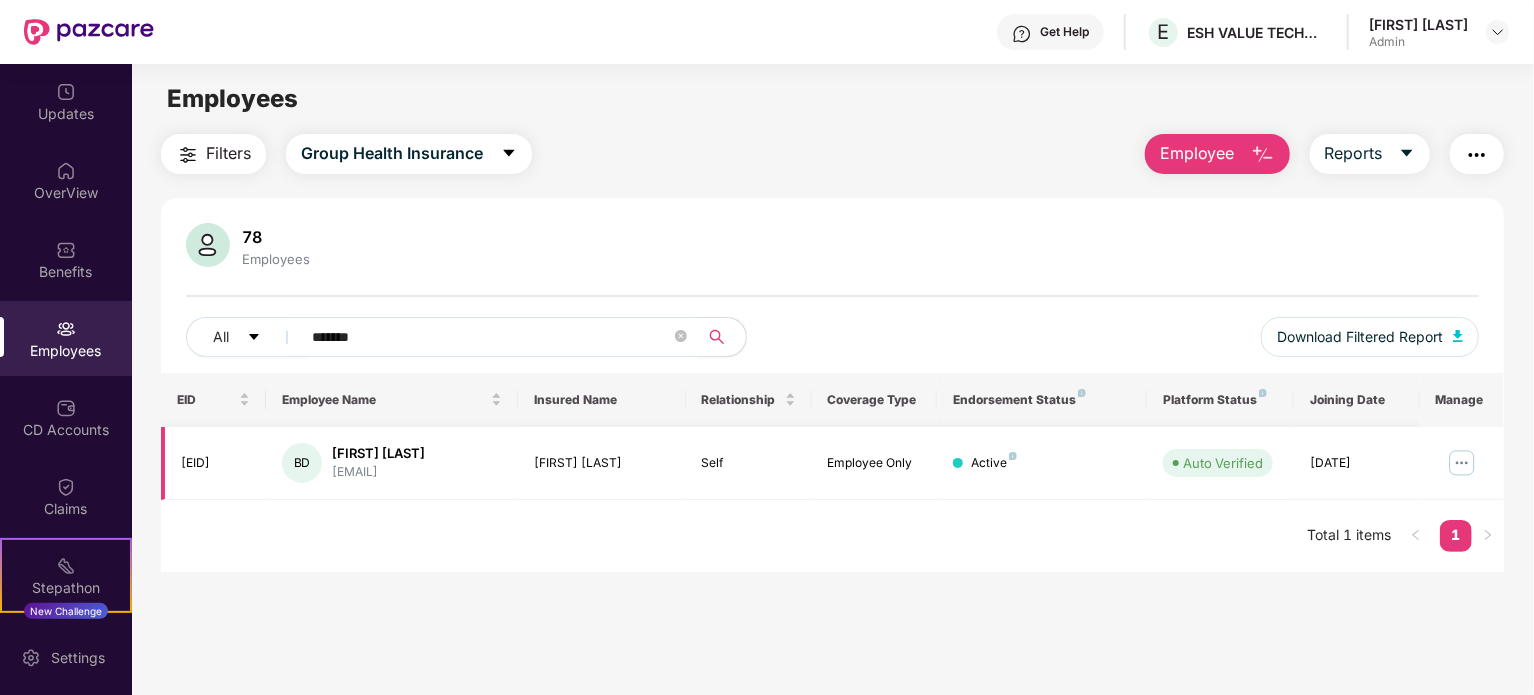 type on "*******" 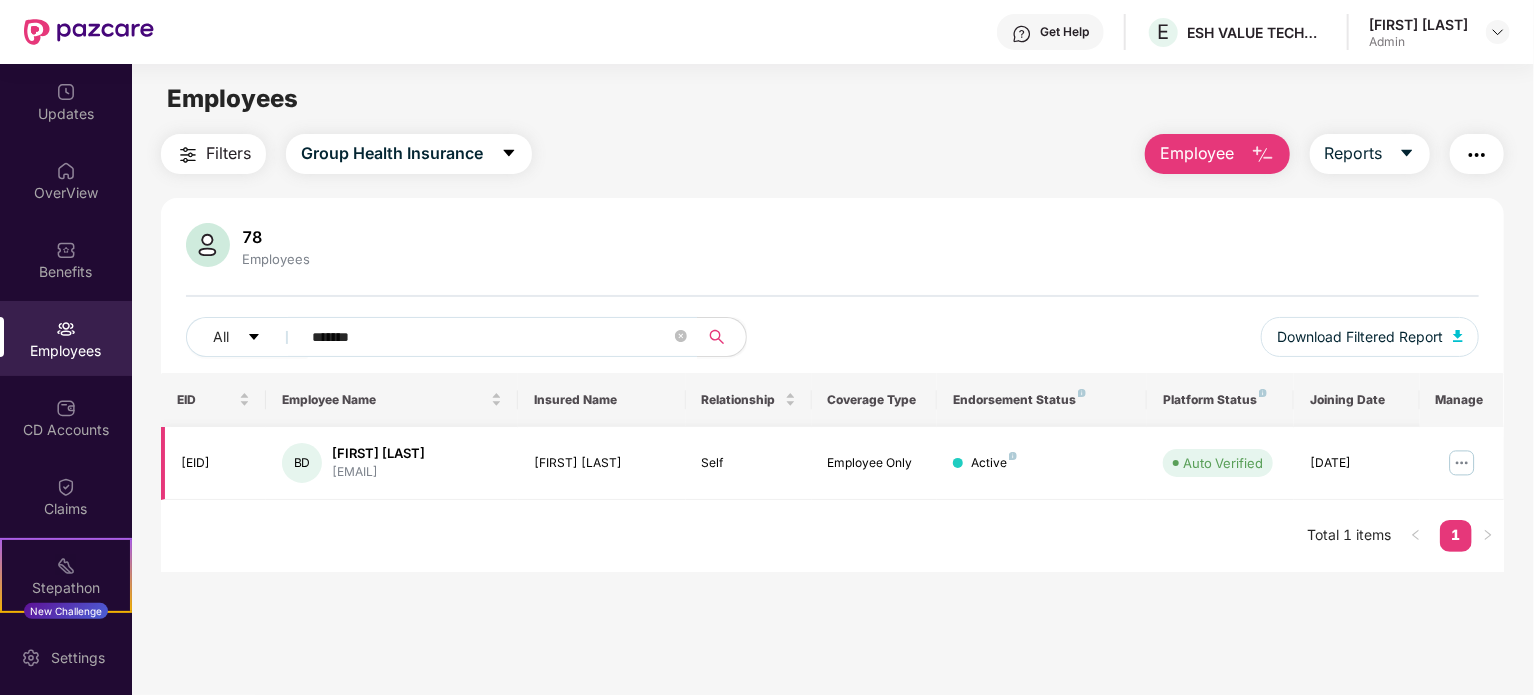 click at bounding box center (1462, 463) 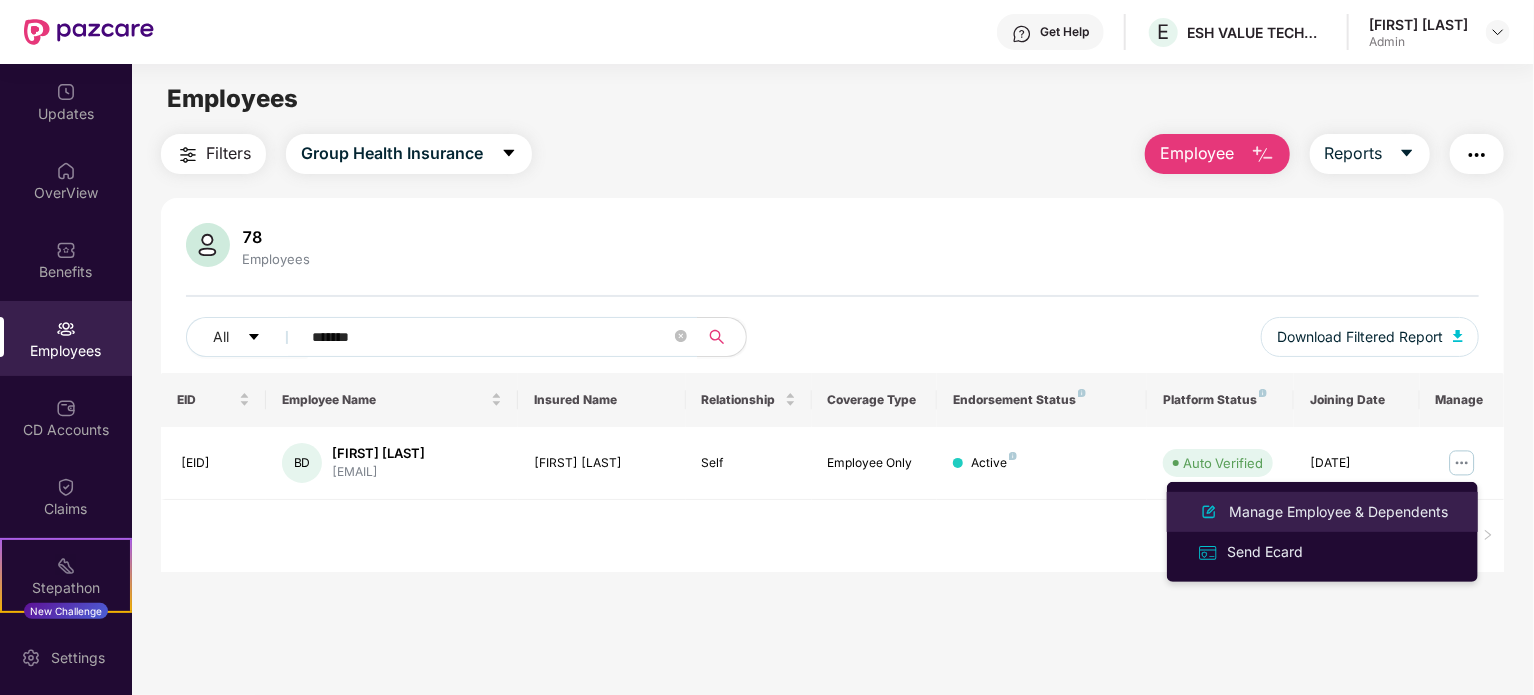 click on "Manage Employee & Dependents" at bounding box center (1322, 512) 